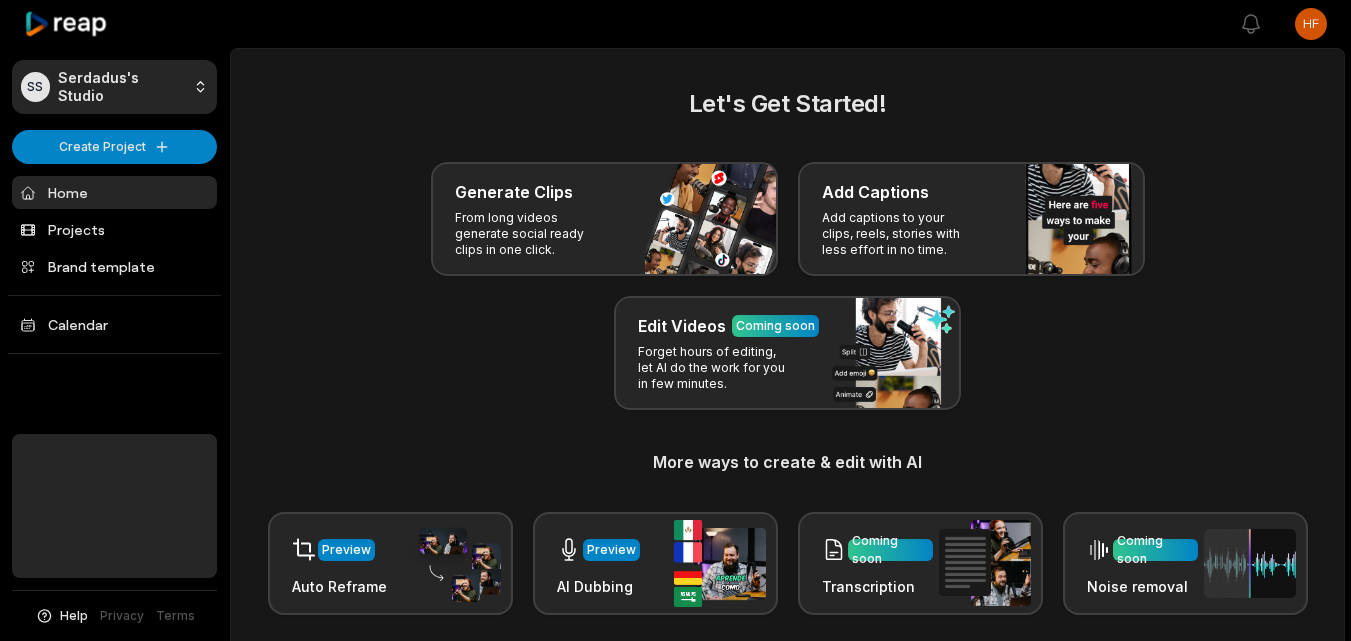 scroll, scrollTop: 0, scrollLeft: 0, axis: both 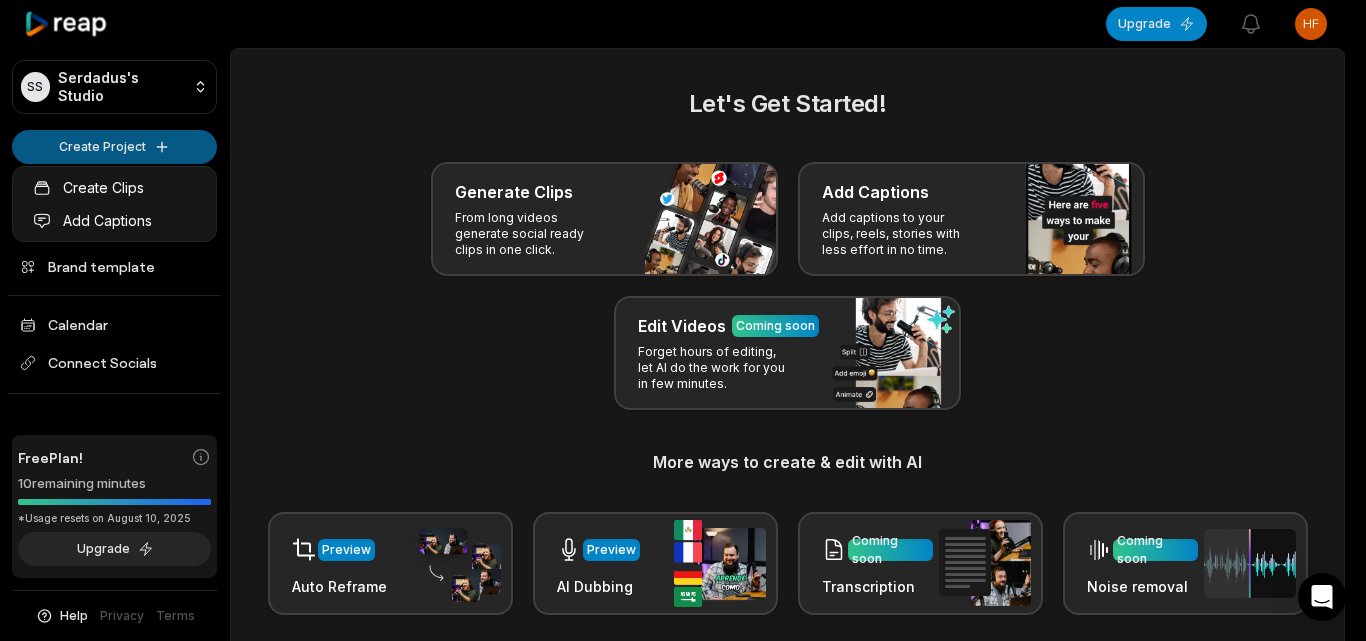 click on "SS Serdadus's Studio Create Project Home Projects Brand template Calendar Connect Socials Free  Plan! 10  remaining minutes *Usage resets on August 10, 2025 Upgrade Help Privacy Terms Open sidebar Upgrade View notifications Open user menu   Let's Get Started! Generate Clips From long videos generate social ready clips in one click. Add Captions Add captions to your clips, reels, stories with less effort in no time. Edit Videos Coming soon Forget hours of editing, let AI do the work for you in few minutes. More ways to create & edit with AI Preview Auto Reframe Preview AI Dubbing Coming soon Transcription Coming soon Noise removal Recent Projects View all Caption 07:05 El militar es bien terco a fuerzas quiere regresar con Ramona Open options 2 days ago Made with   in San Francisco
Create Clips Add Captions" at bounding box center (683, 320) 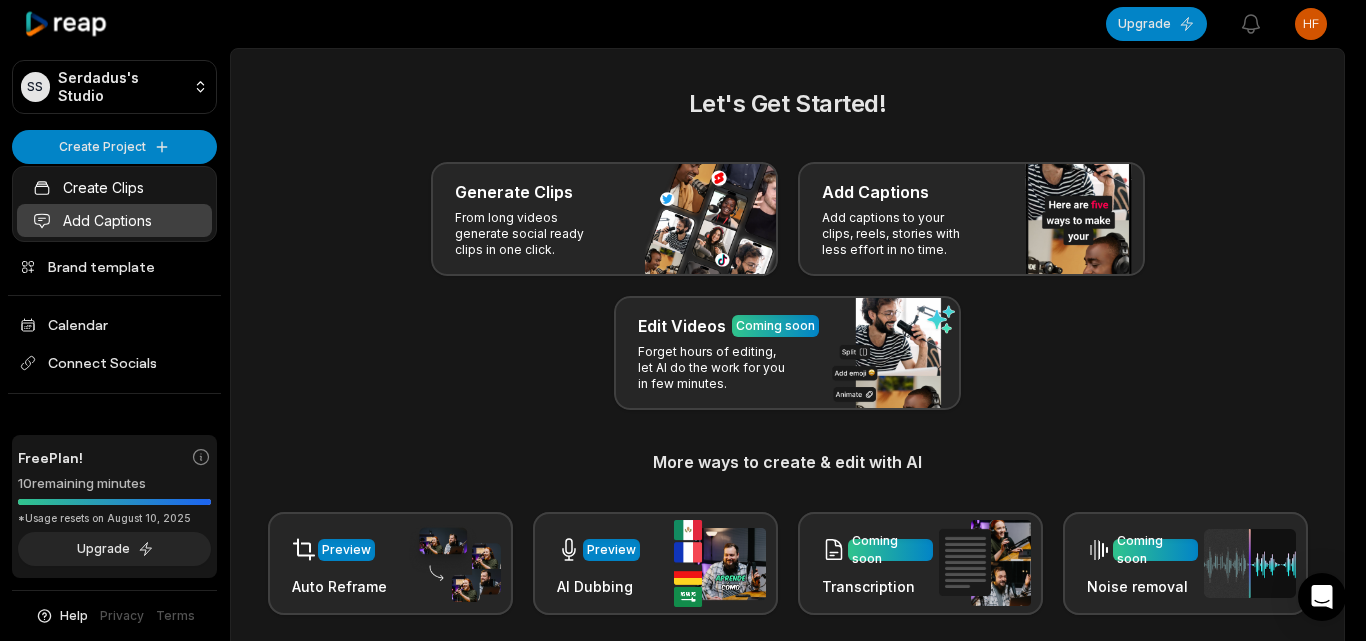 click on "Add Captions" at bounding box center [114, 220] 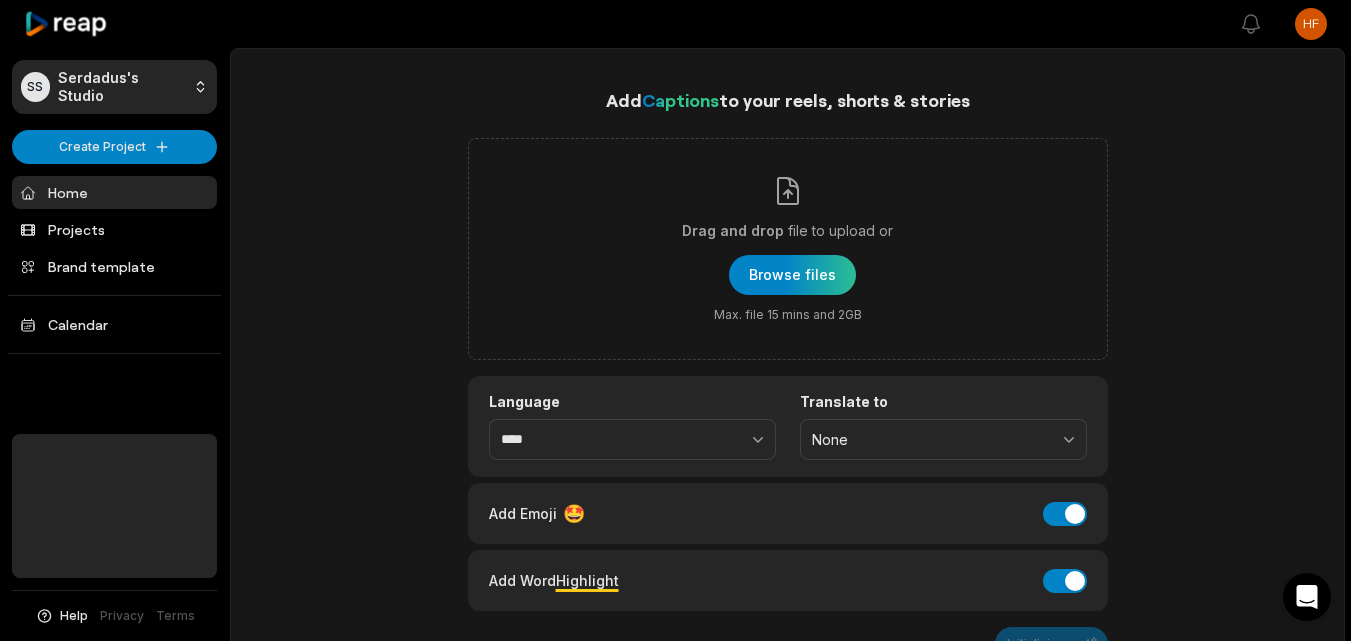 scroll, scrollTop: 0, scrollLeft: 0, axis: both 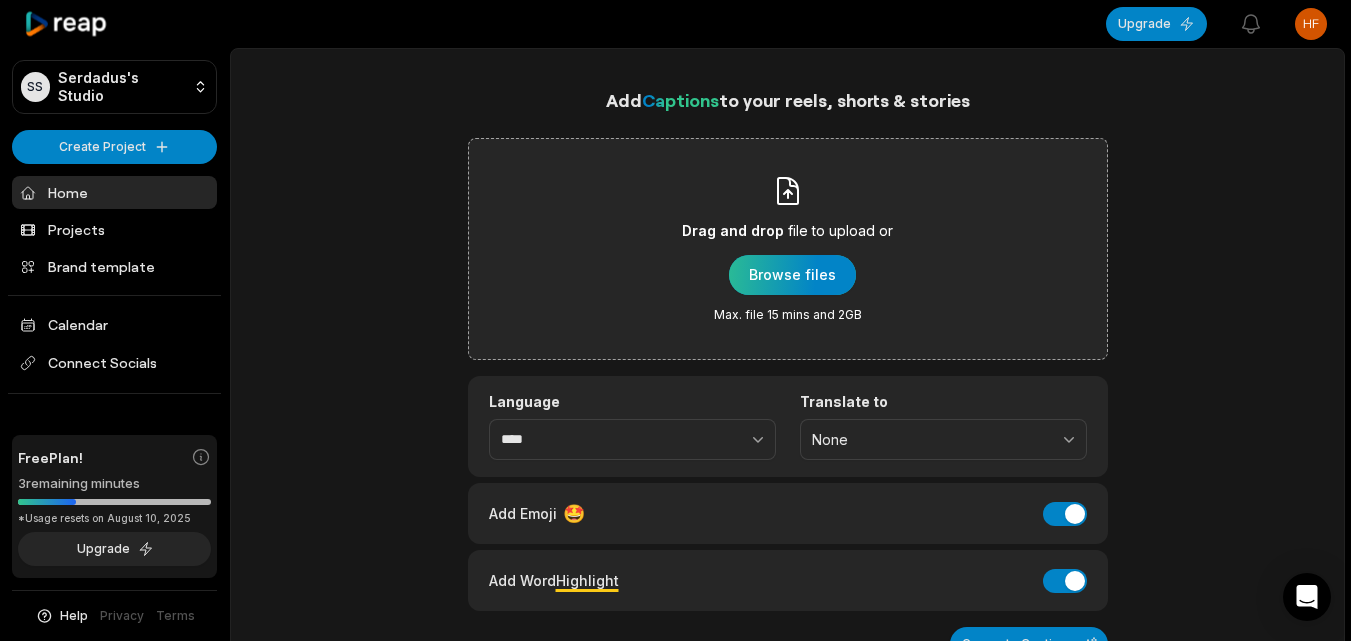 click at bounding box center (792, 275) 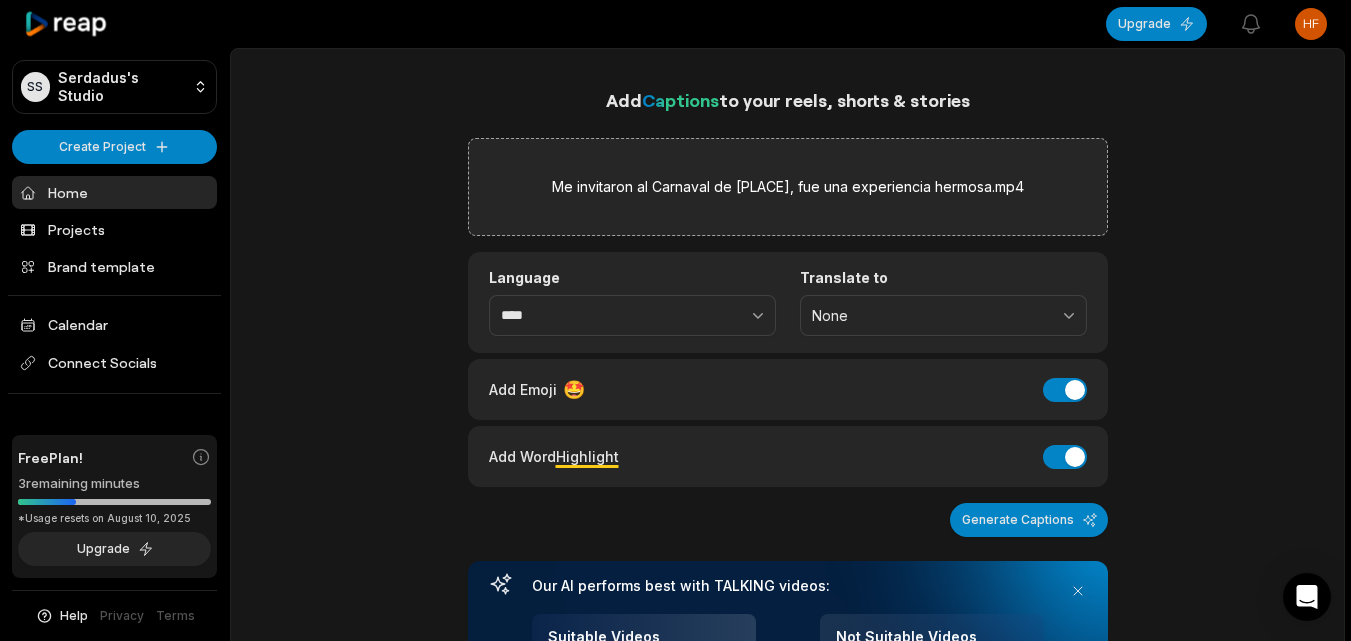 click on "Suitable Videos" at bounding box center [644, 642] 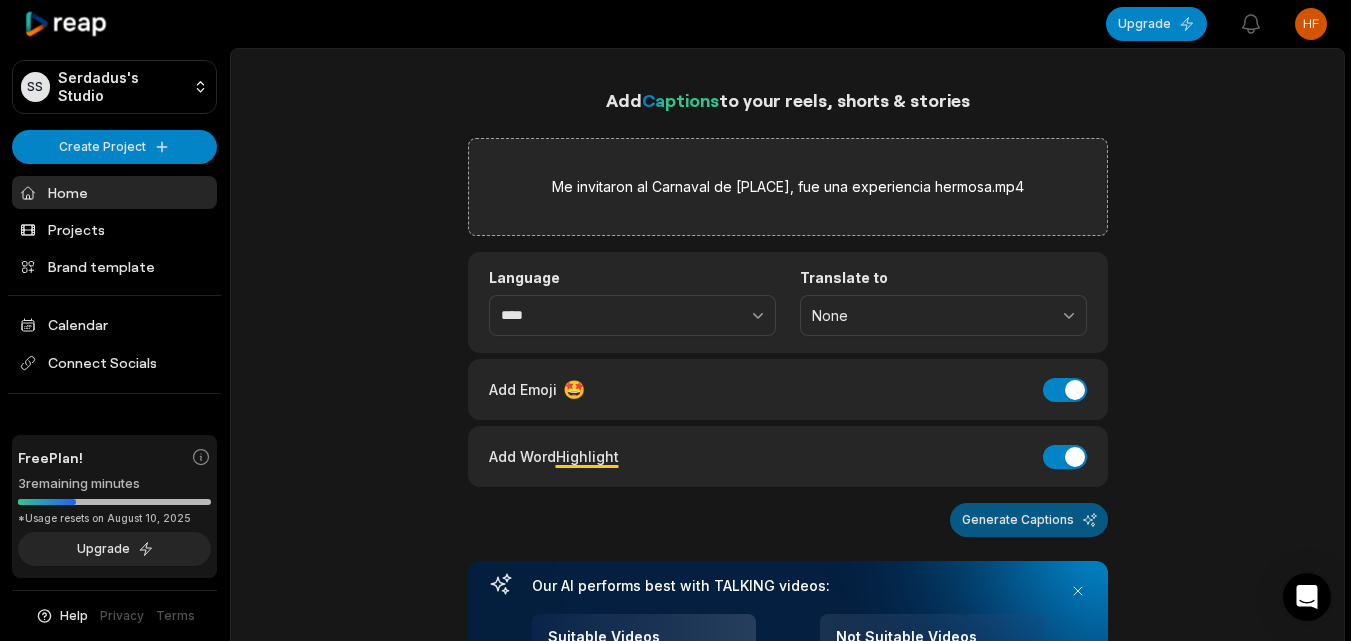 click on "Generate Captions" at bounding box center [1029, 520] 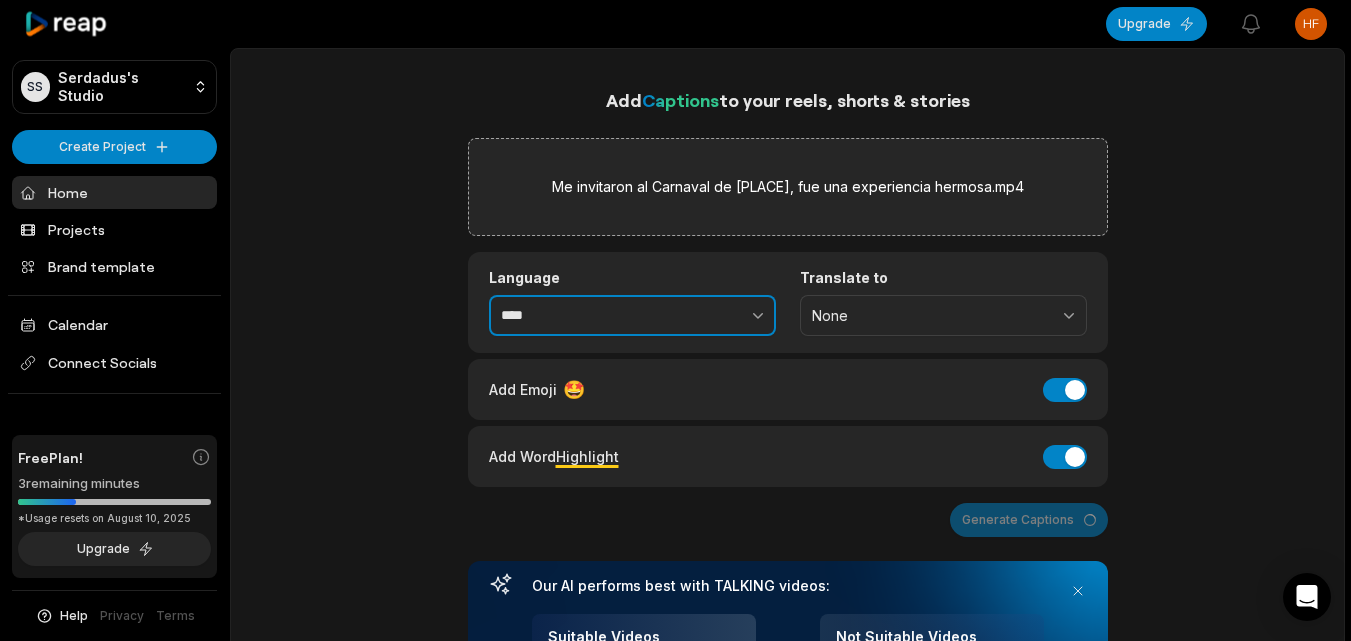 click on "****" at bounding box center [632, 316] 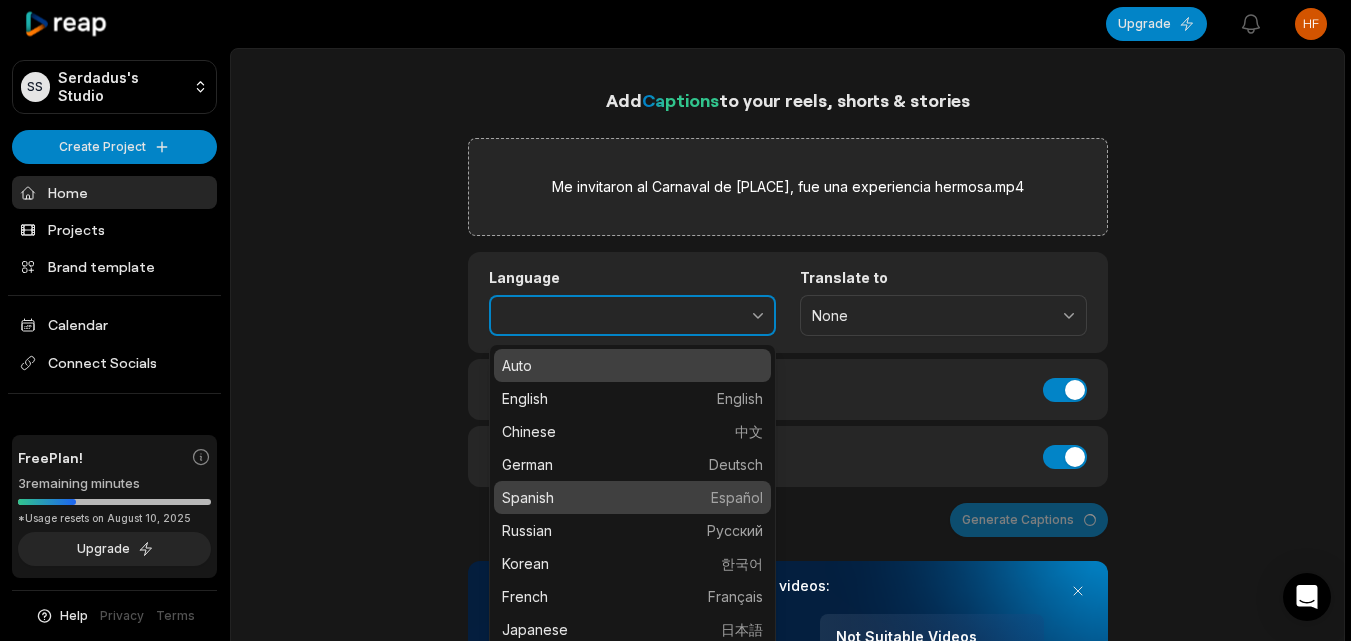 type on "*******" 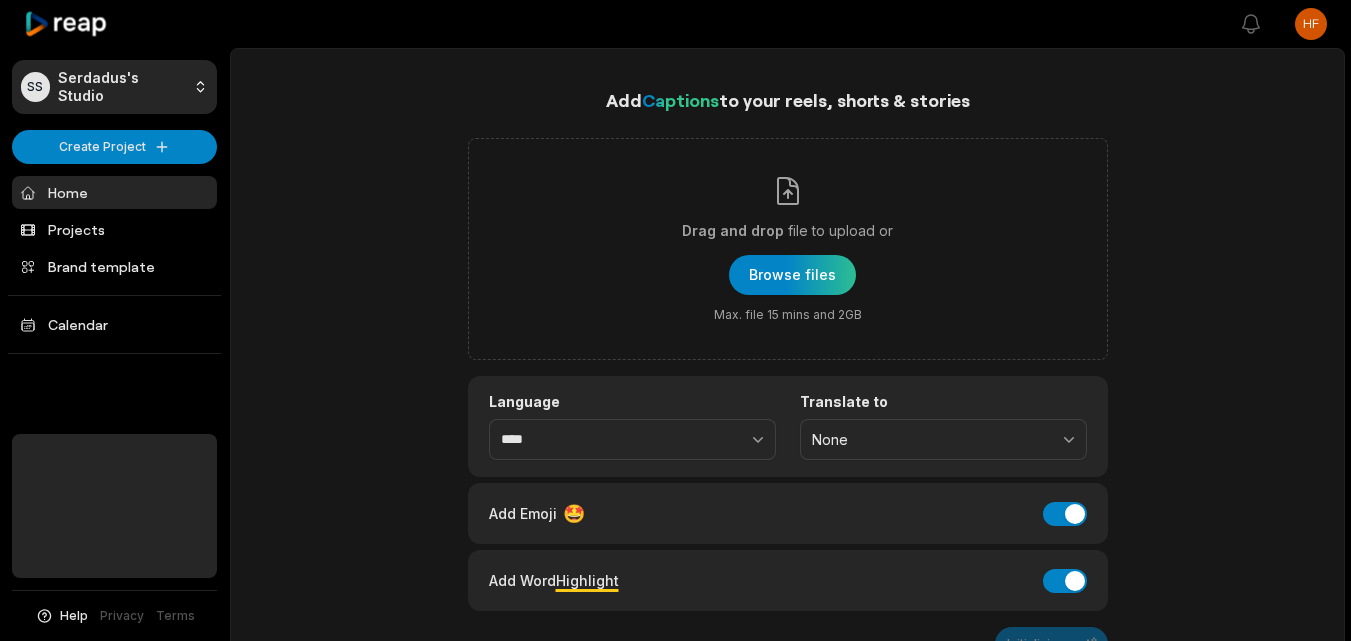 scroll, scrollTop: 0, scrollLeft: 0, axis: both 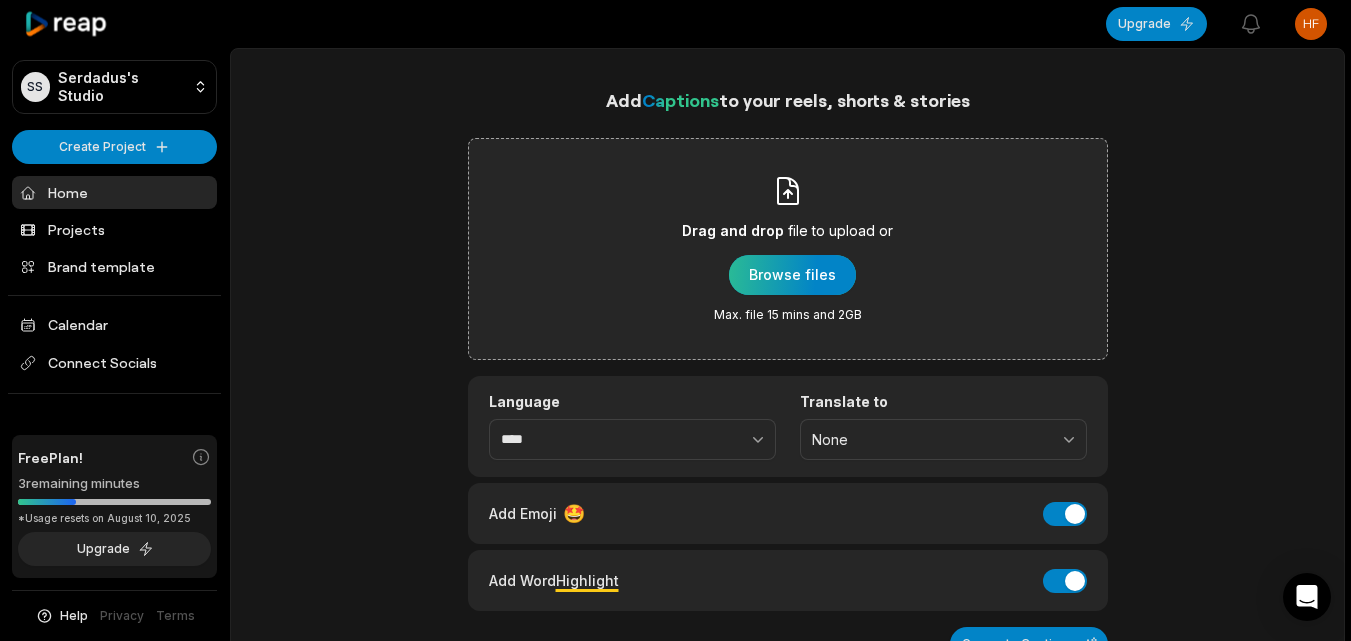 click at bounding box center (792, 275) 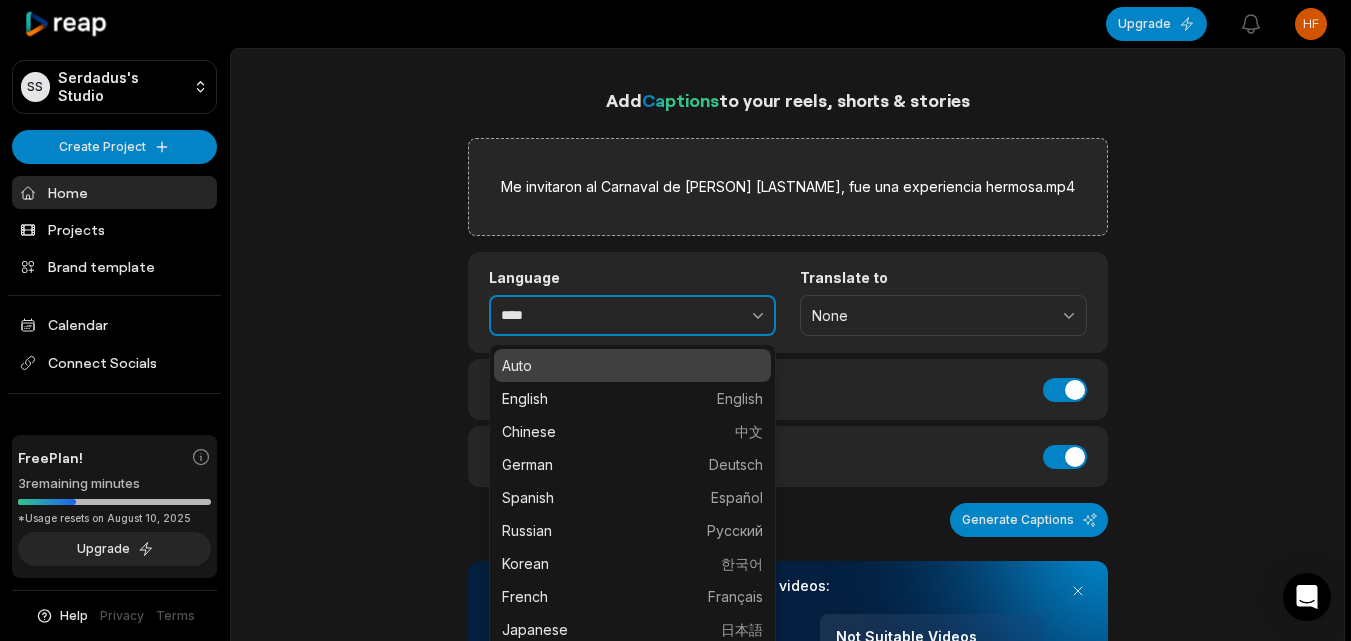 drag, startPoint x: 752, startPoint y: 304, endPoint x: 759, endPoint y: 344, distance: 40.60788 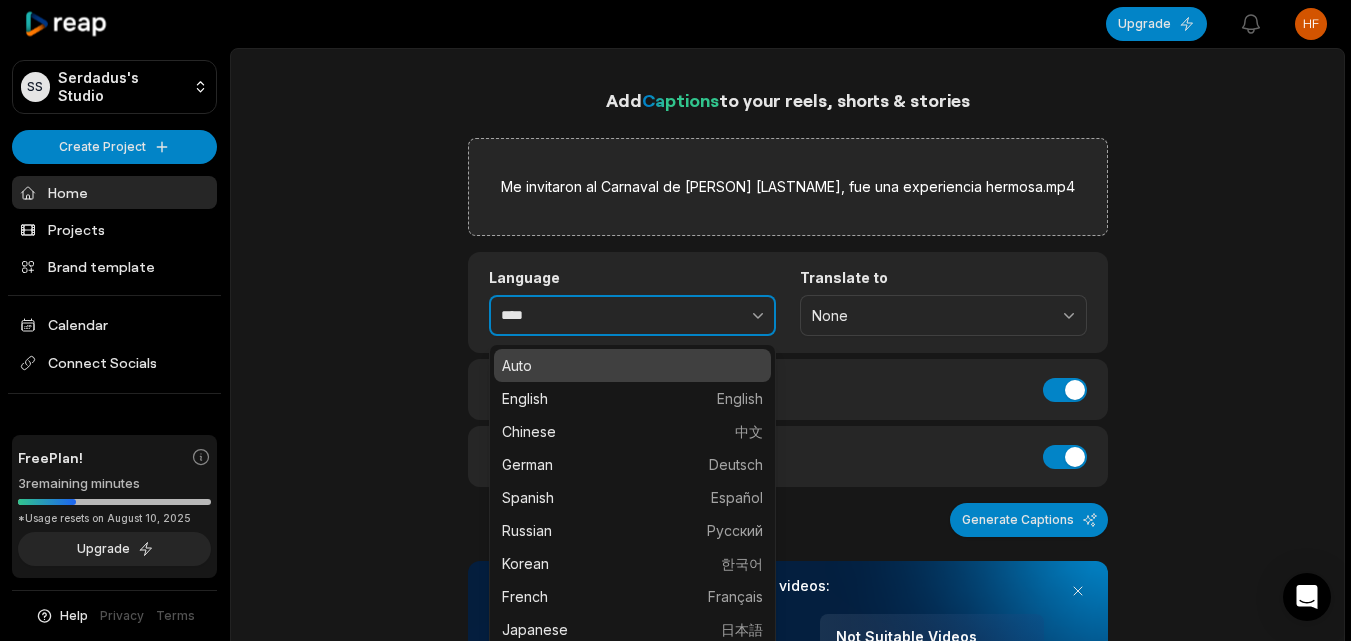 click at bounding box center (714, 316) 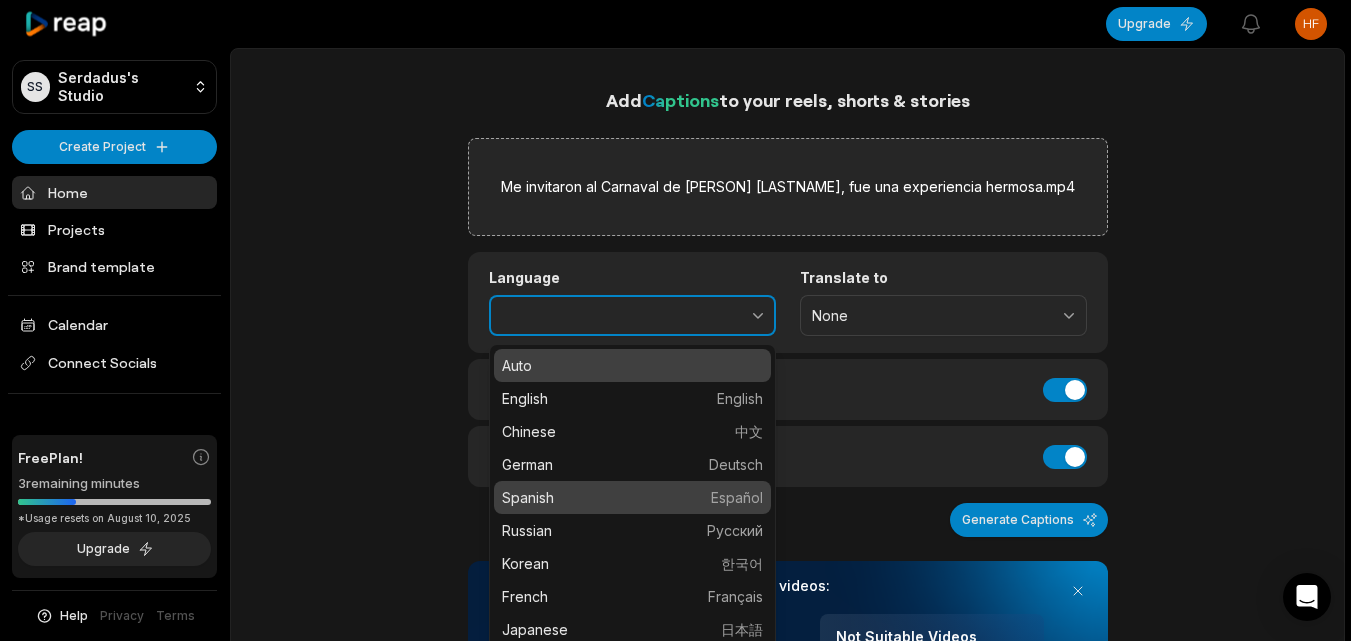 type on "*******" 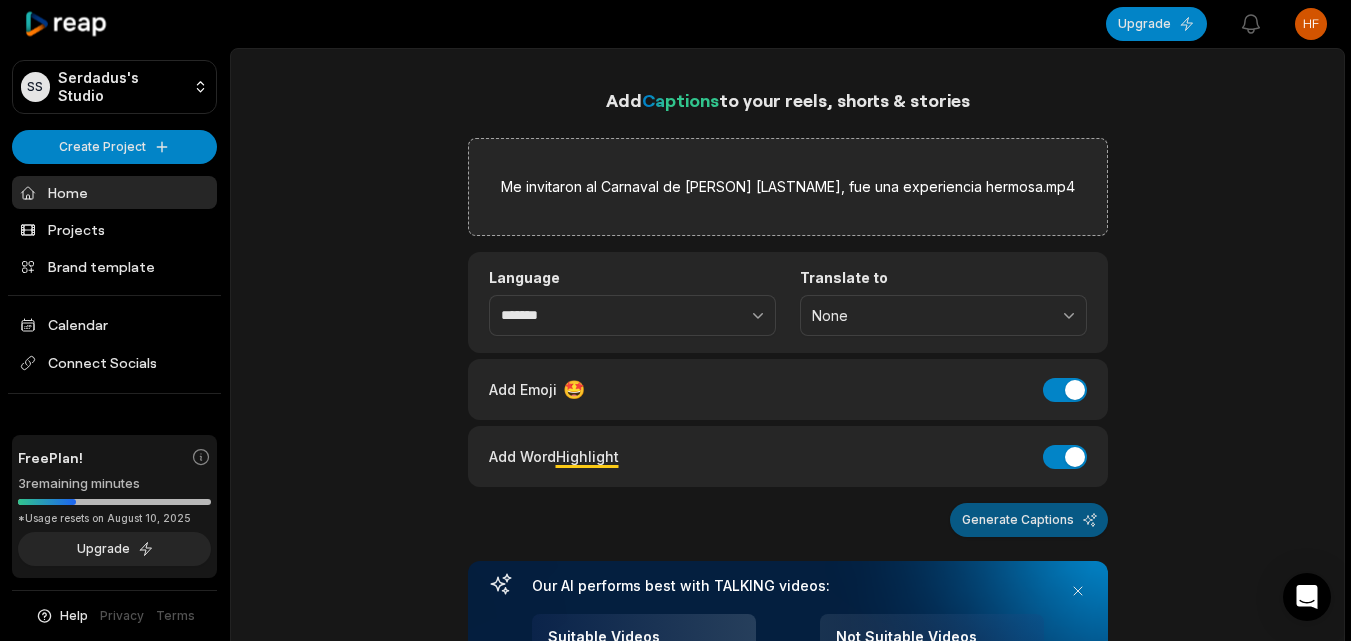 click on "Generate Captions" at bounding box center (1029, 520) 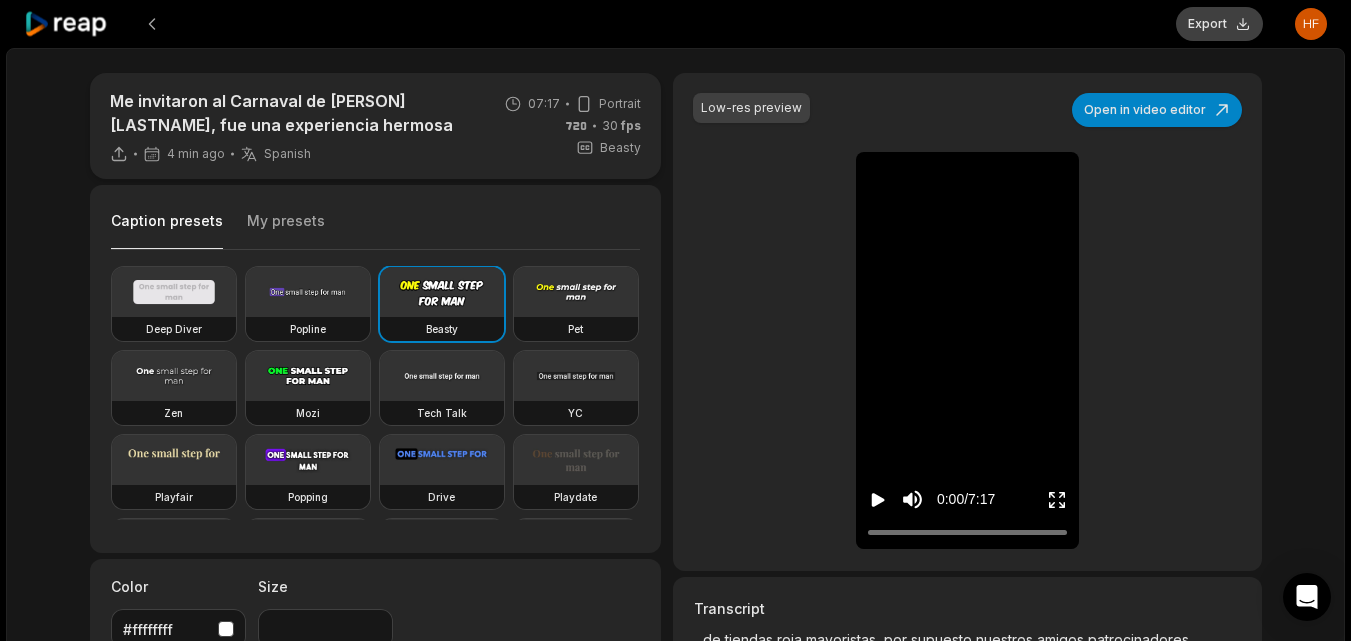 click on "Export" at bounding box center [1219, 24] 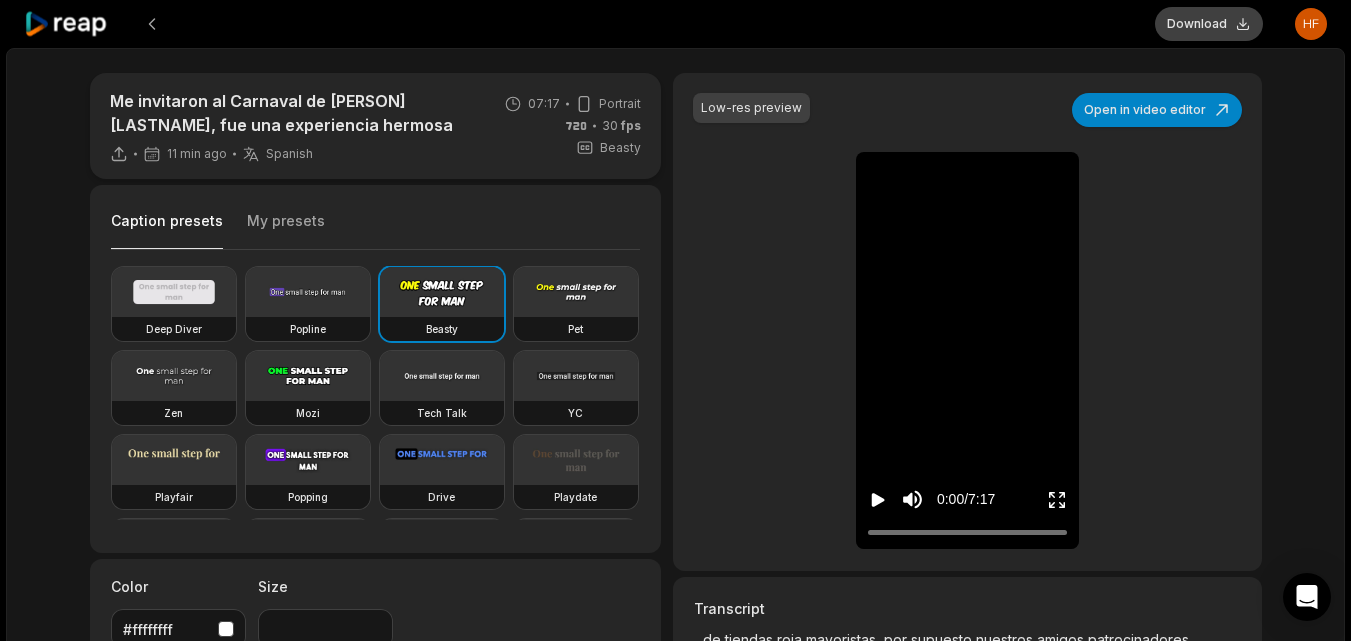click on "Download" at bounding box center (1209, 24) 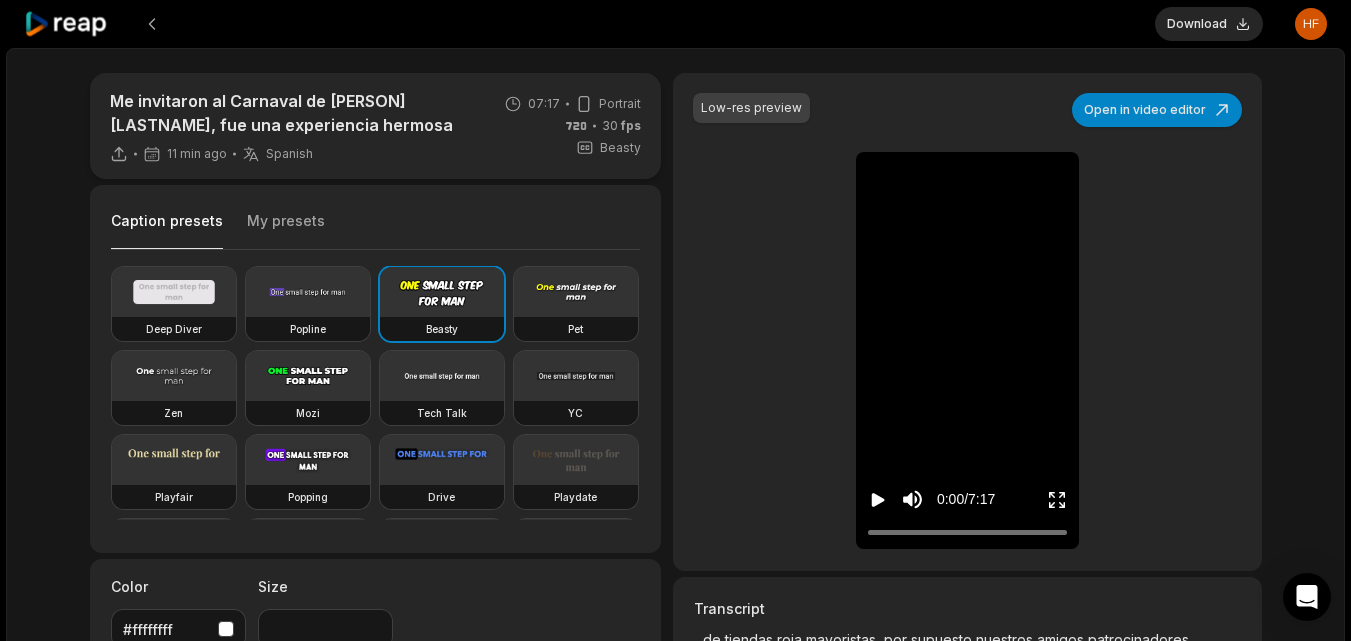 click 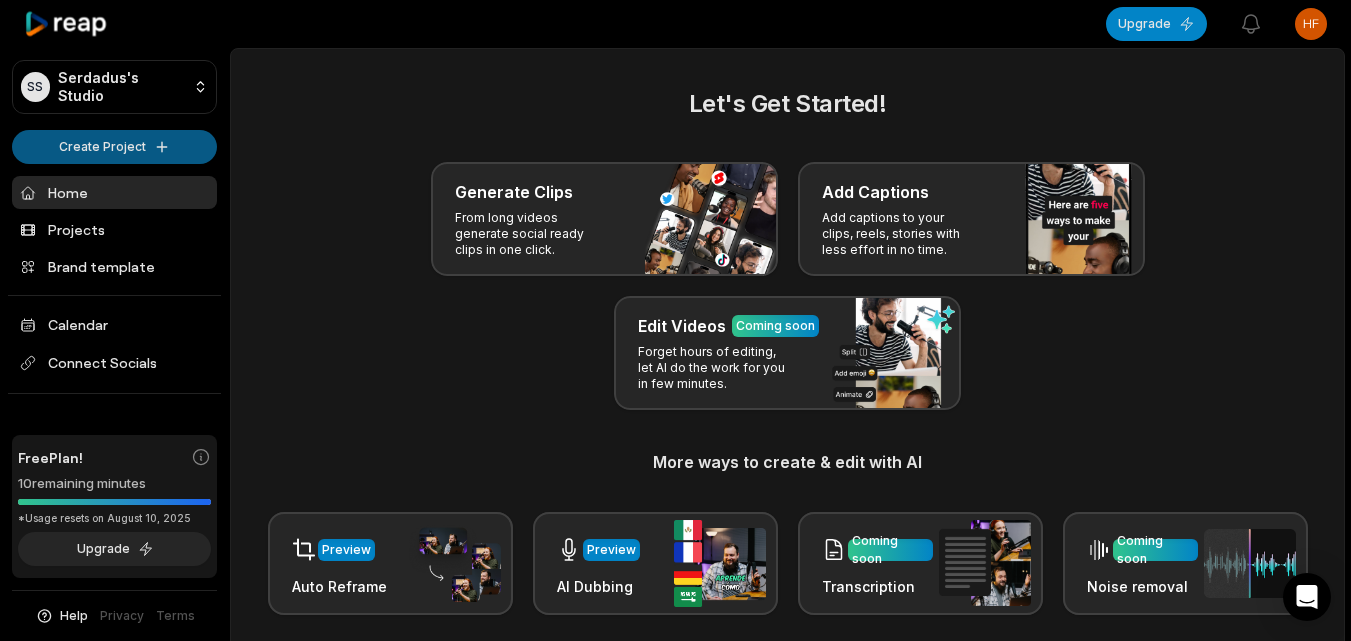 click on "SS Serdadus's Studio Create Project Home Projects Brand template Calendar Connect Socials Free Plan! 10 remaining minutes *Usage resets on August 10, 2025 Upgrade Help Privacy Terms Open sidebar Upgrade View notifications Open user menu Let's Get Started! Generate Clips From long videos generate social ready clips in one click. Add Captions Add captions to your clips, reels, stories with less effort in no time. Edit Videos Coming soon Forget hours of editing, let AI do the work for you in few minutes. More ways to create & edit with AI Preview Auto Reframe Preview AI Dubbing Coming soon Transcription Coming soon Noise removal Recent Projects View all Caption 07:17 Me invitaron al Carnaval de [PERSON] [LASTNAME], fue una experiencia hermosa Open options 30 minutes ago Caption 07:05 El militar es bien terco a fuerzas quiere regresar con Ramona Open options 2 days ago Made with in [CITY]" at bounding box center (675, 320) 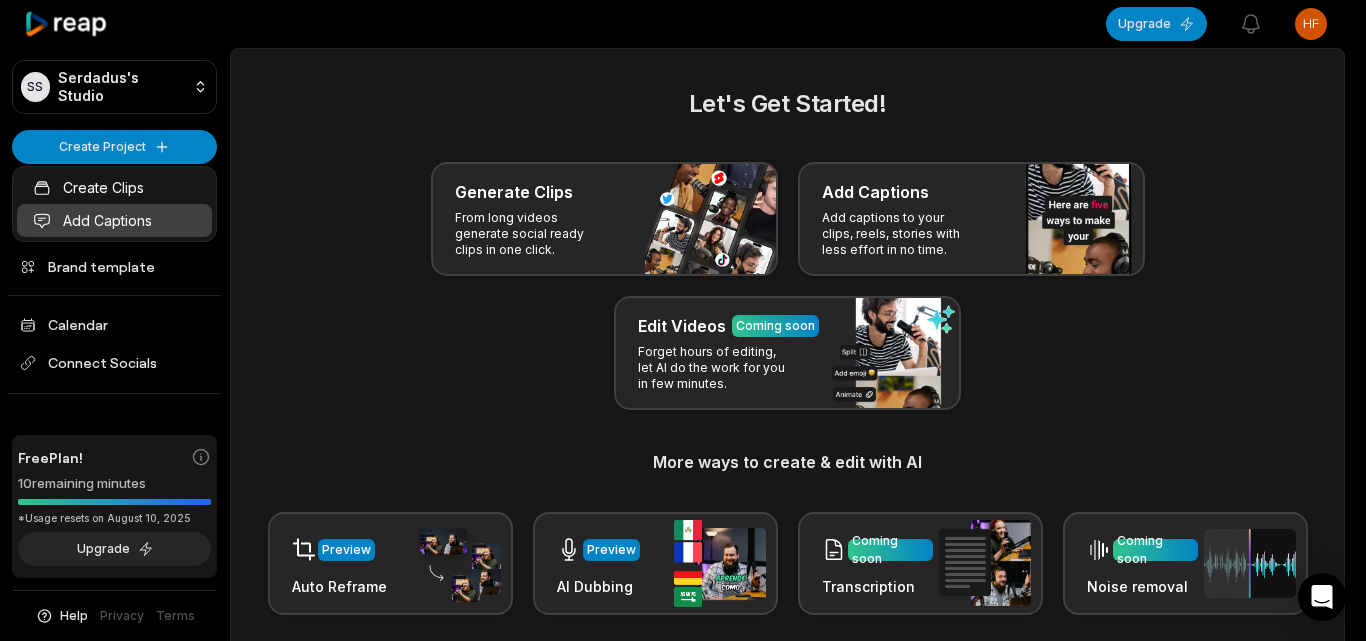 click on "Add Captions" at bounding box center [114, 220] 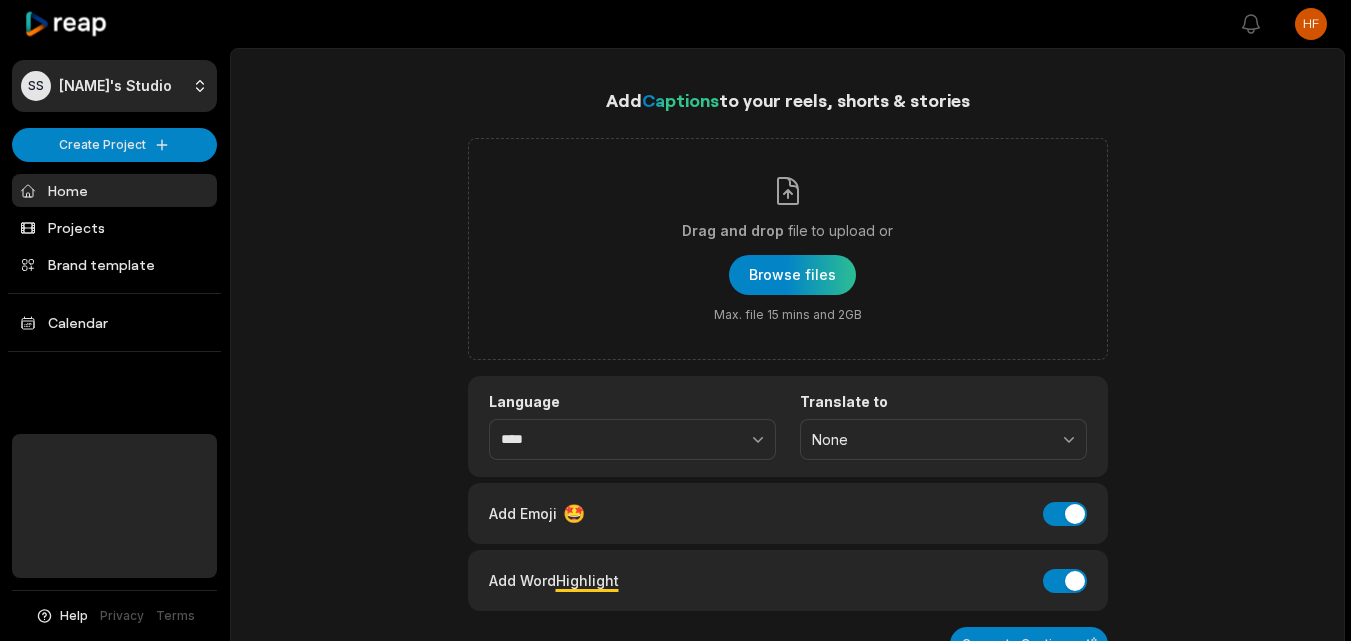 scroll, scrollTop: 0, scrollLeft: 0, axis: both 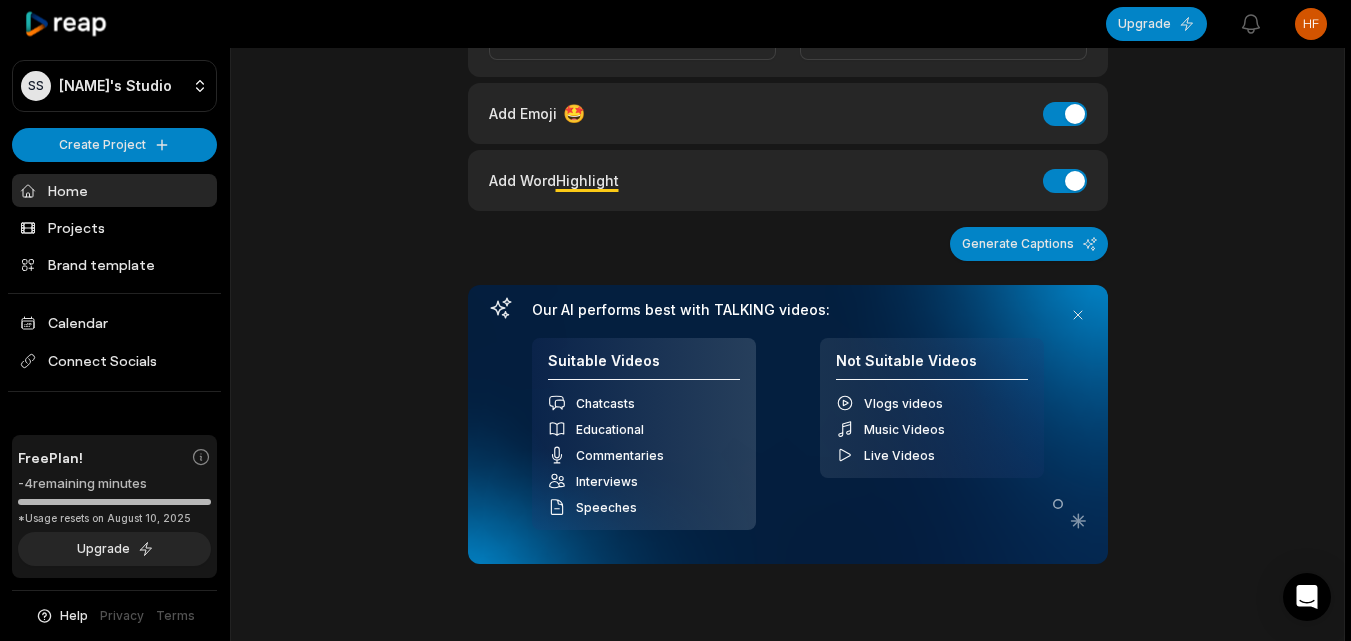 click on "SS Serdadus's Studio Create Project Home Projects Brand template Calendar Connect Socials Free  Plan! -4  remaining minutes *Usage resets on August 10, 2025 Upgrade Help Privacy Terms Open sidebar Upgrade View notifications Open user menu   Add  Captions  to your reels, shorts & stories Drag and drop file to upload or Browse files Max. file 15 mins and 2GB Language **** Translate to None Add Emoji 🤩 Add Emoji Add Word  Highlight Add Word Highlight Generate Captions Our AI performs best with TALKING videos: Suitable Videos Chatcasts Educational  Commentaries  Interviews  Speeches Not Suitable Videos Vlogs videos Music Videos Live Videos Recent Projects View all Caption 07:17 Me invitaron al Carnaval de Gabino Barreda, fue una experiencia hermosa Open options 31 minutes ago Caption 07:05 El militar es bien terco a fuerzas quiere regresar con Ramona Open options 2 days ago Made with   in San Francisco" at bounding box center (675, -80) 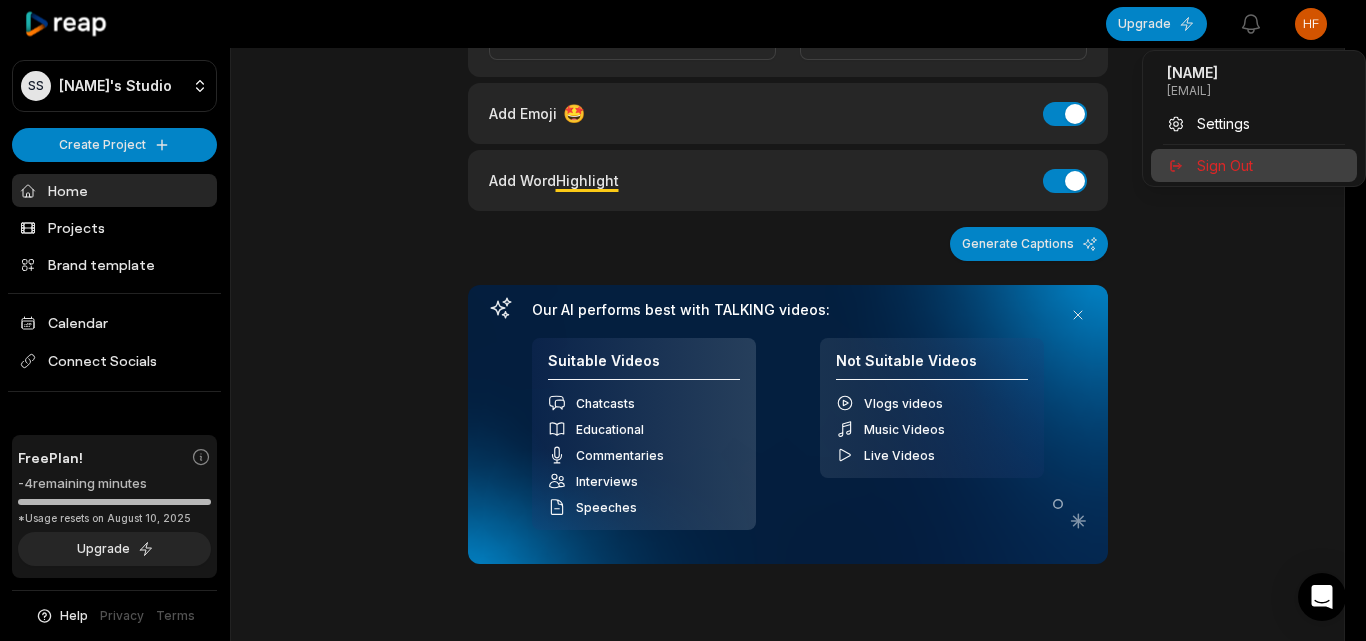 click on "Sign Out" at bounding box center (1254, 165) 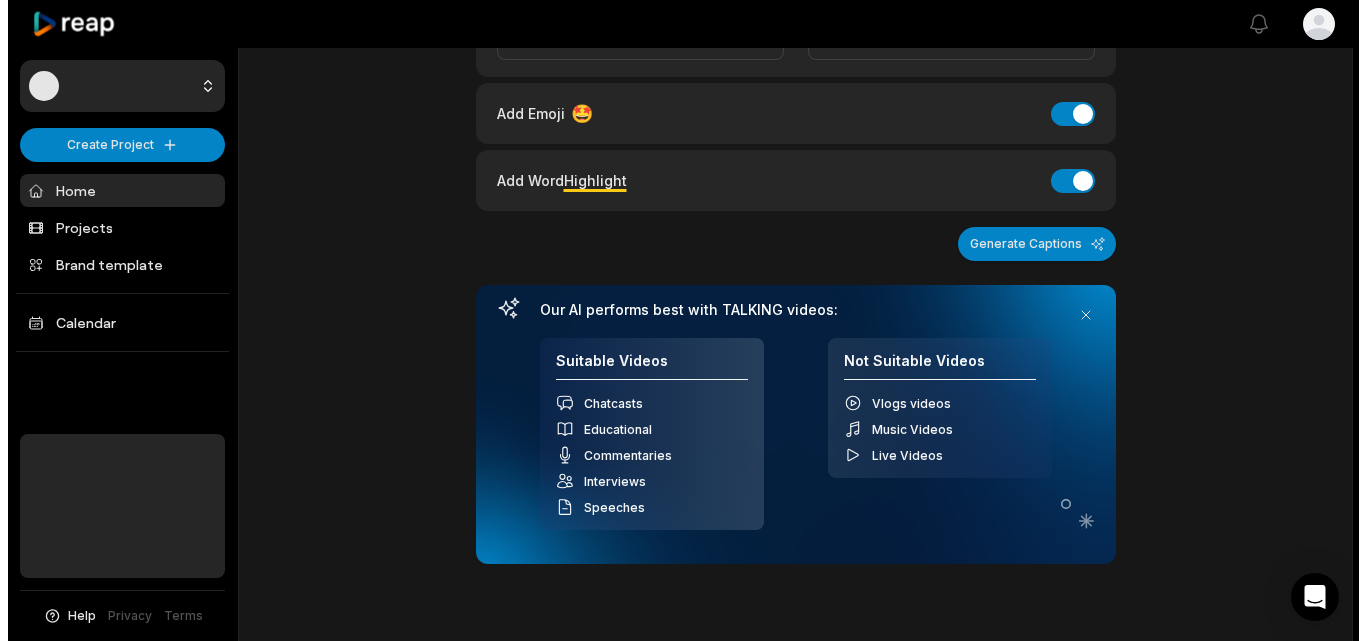 scroll, scrollTop: 0, scrollLeft: 0, axis: both 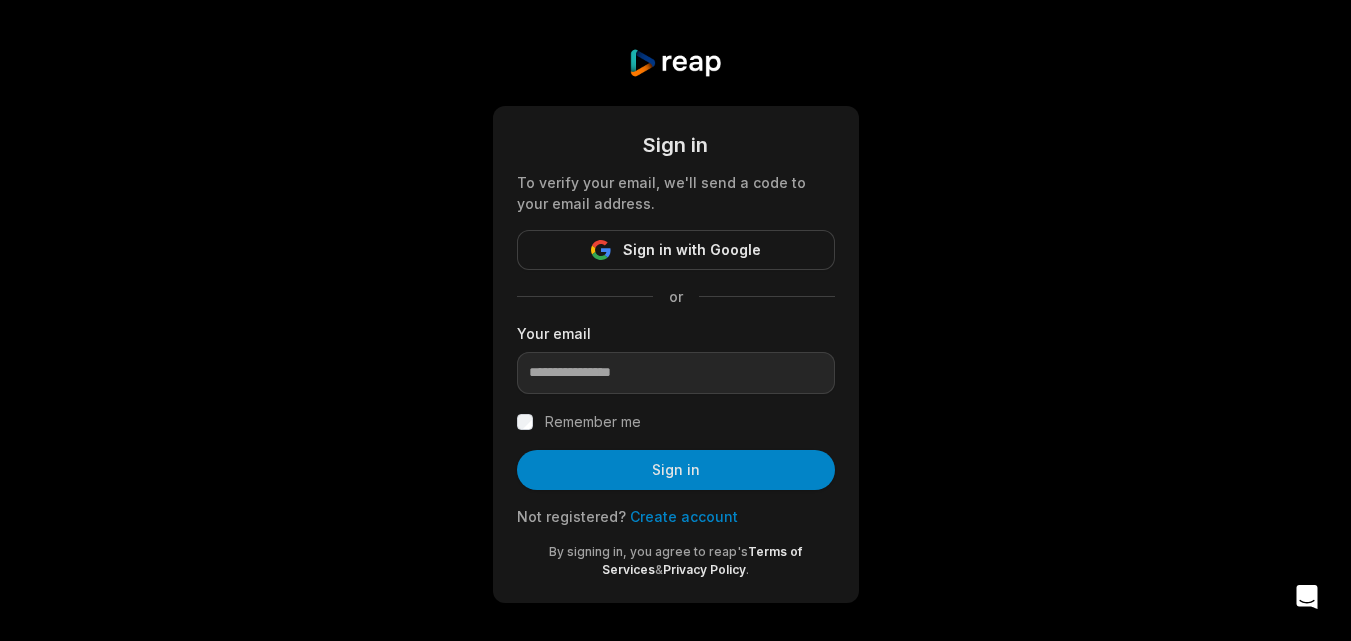 click on "Create account" at bounding box center [684, 516] 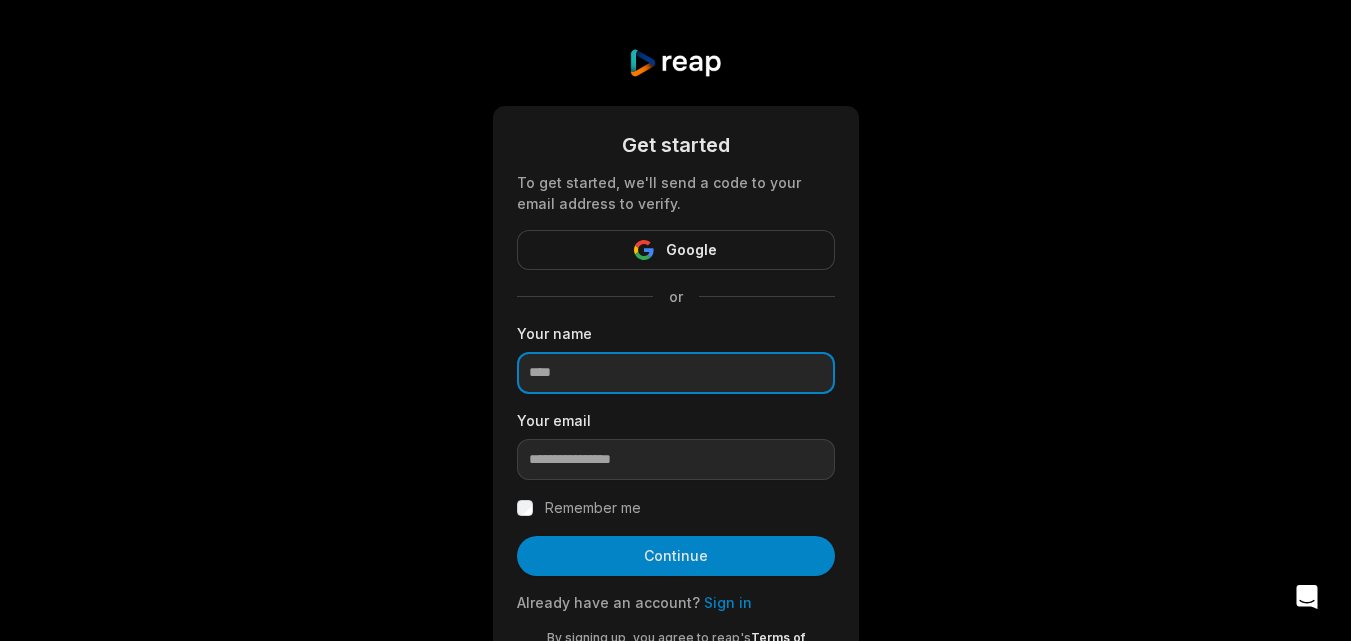 click at bounding box center [676, 373] 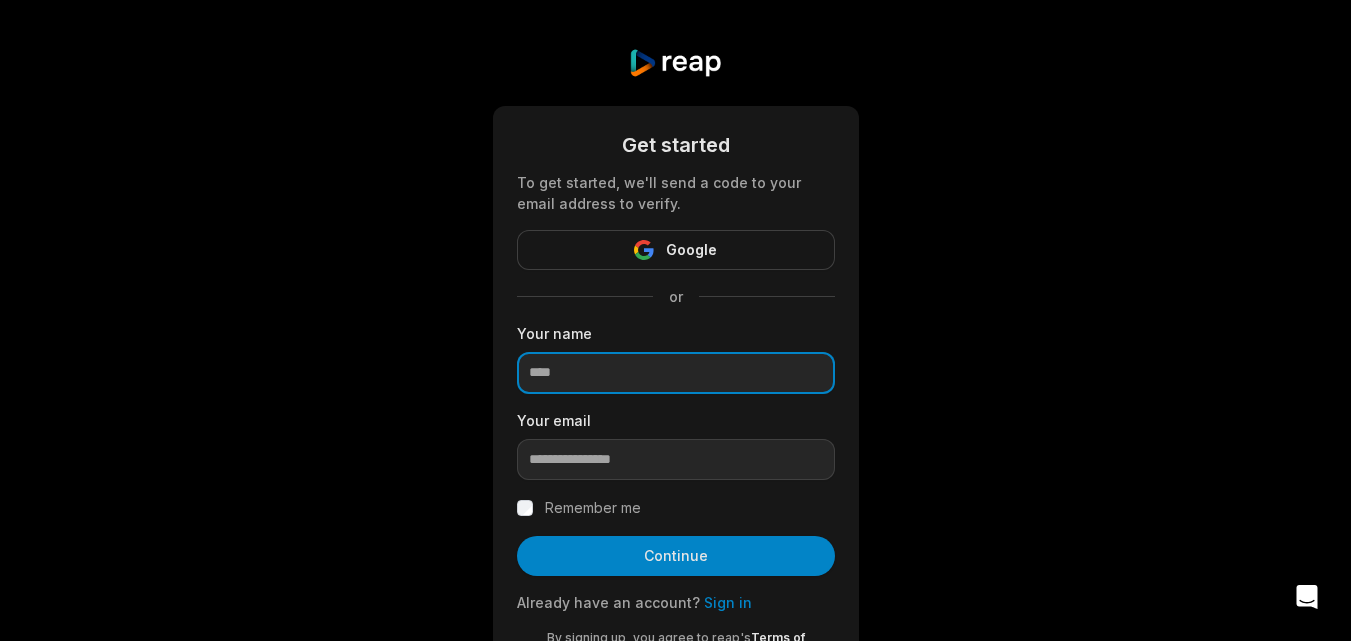 paste on "**********" 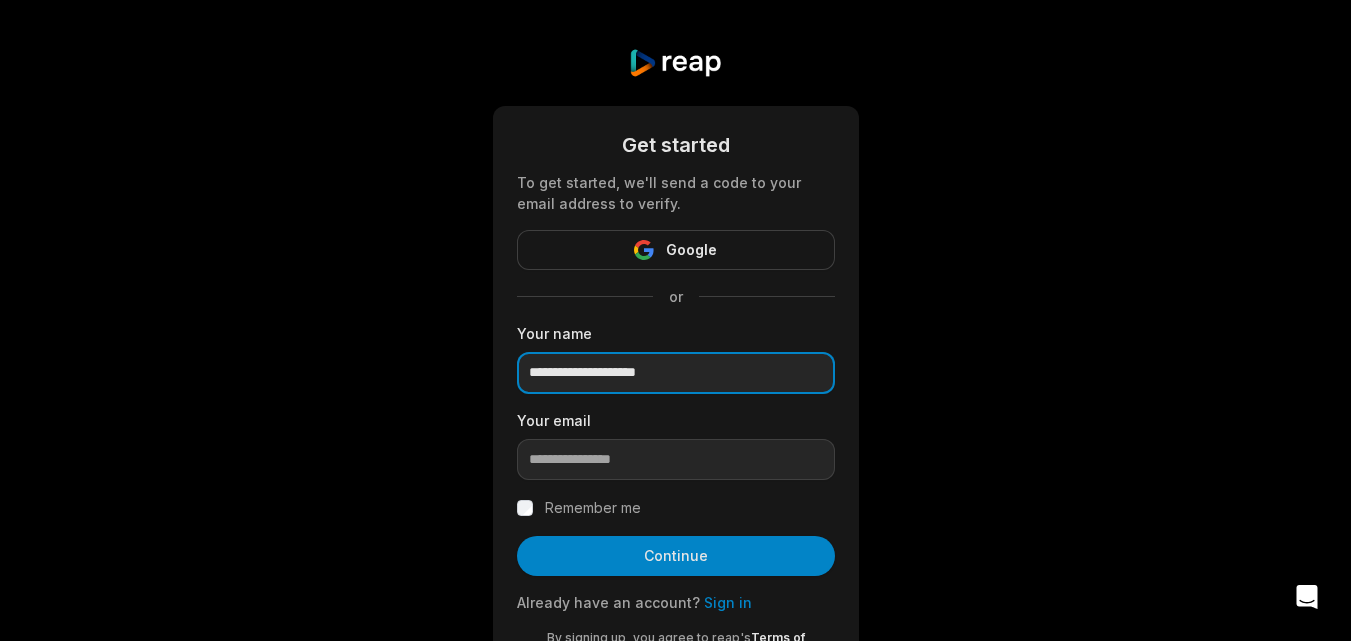 type on "**********" 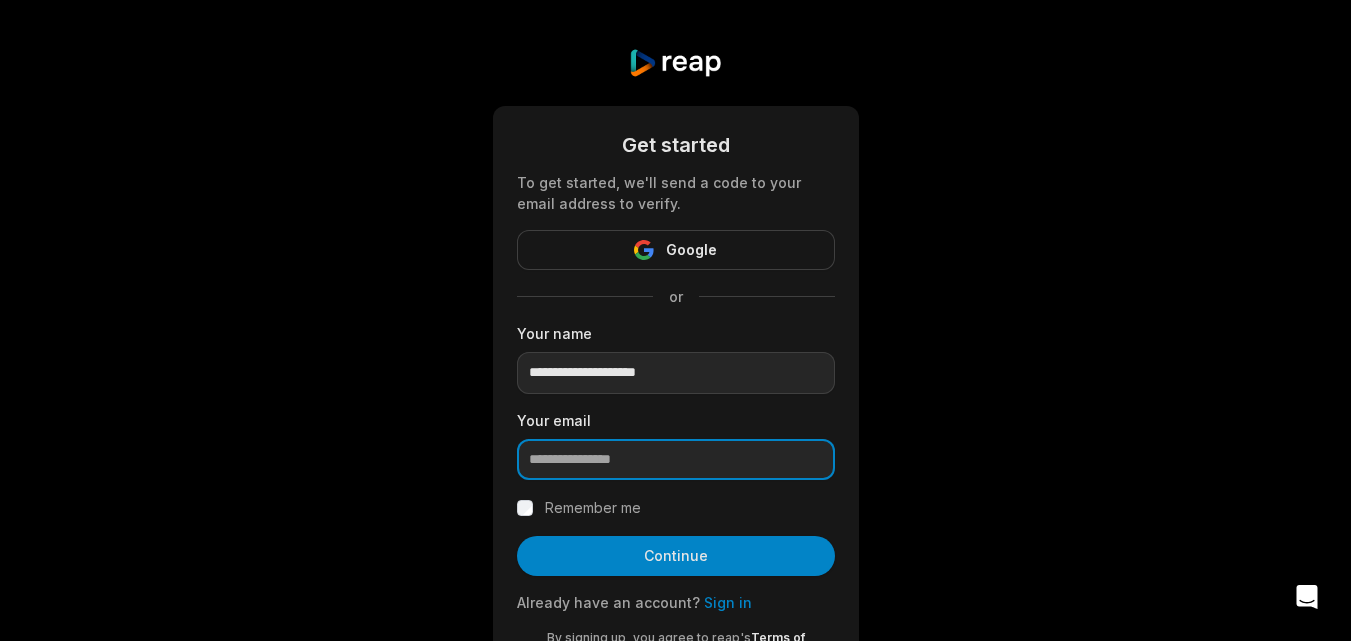 click at bounding box center [676, 460] 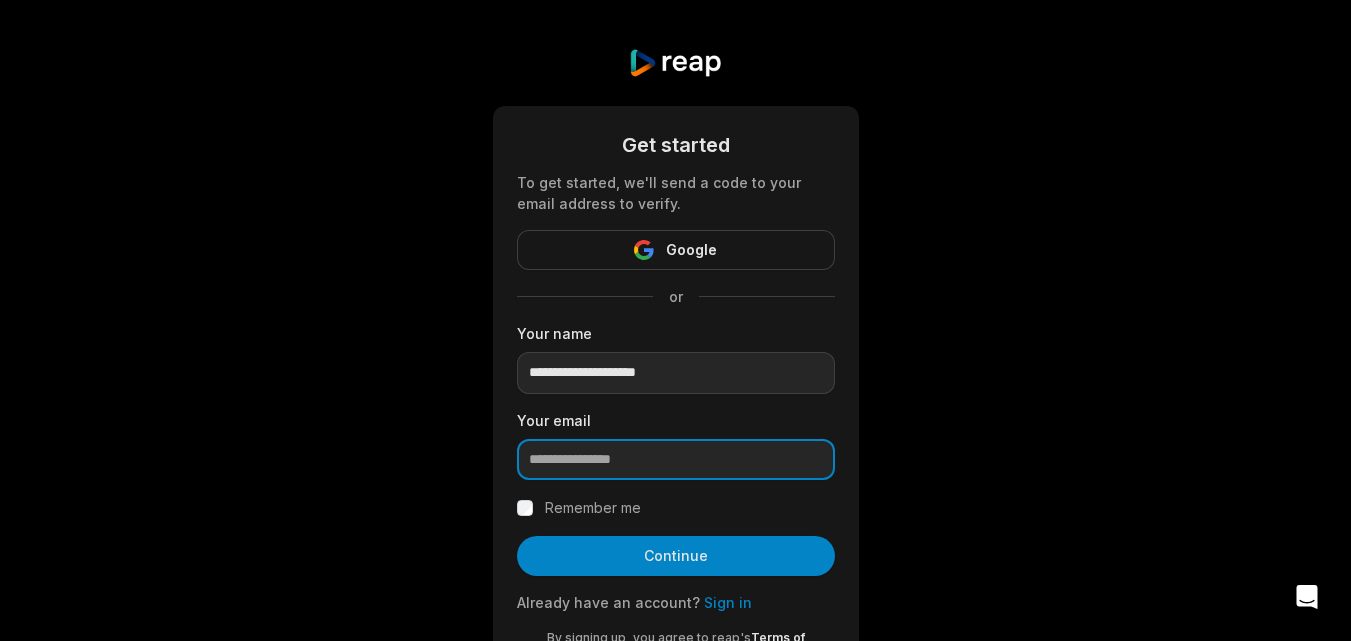 paste on "**********" 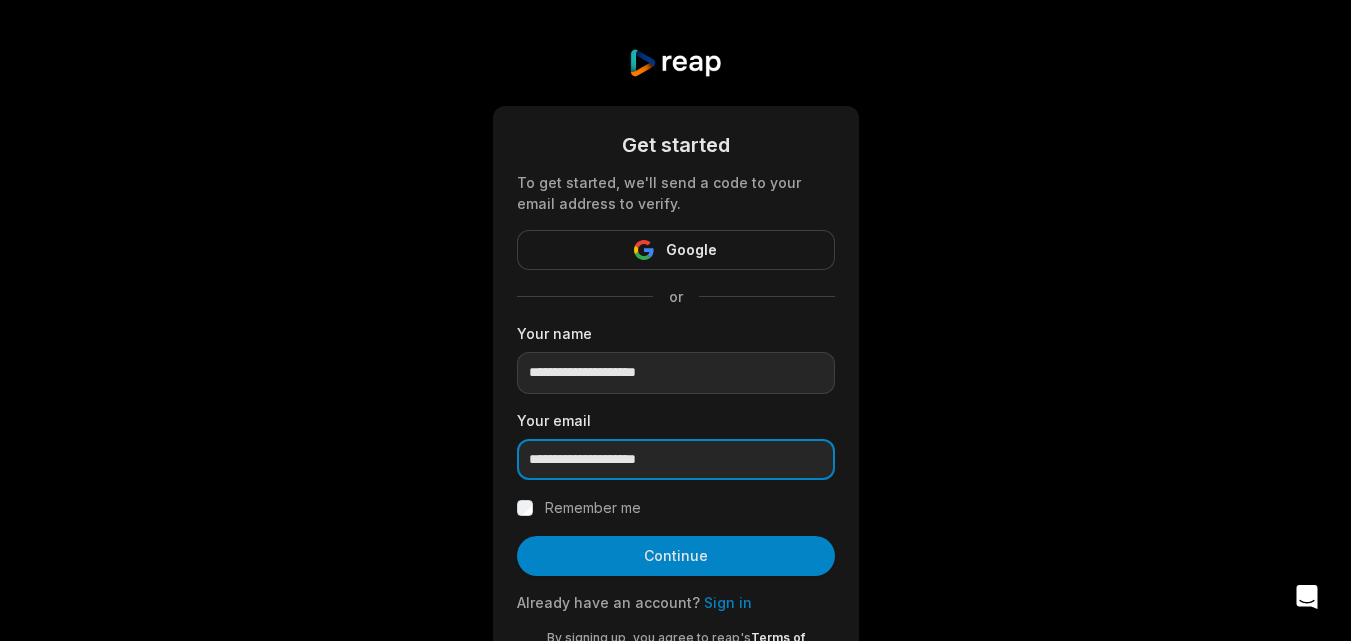 type on "**********" 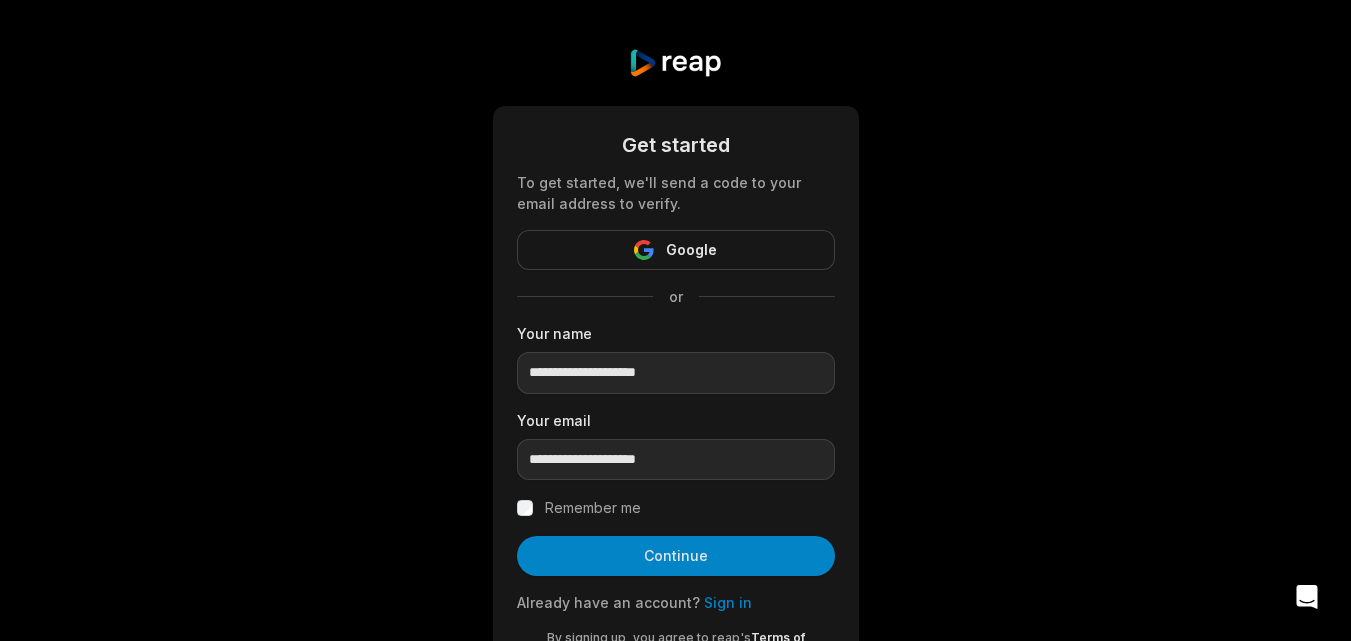 click on "Remember me" at bounding box center [593, 508] 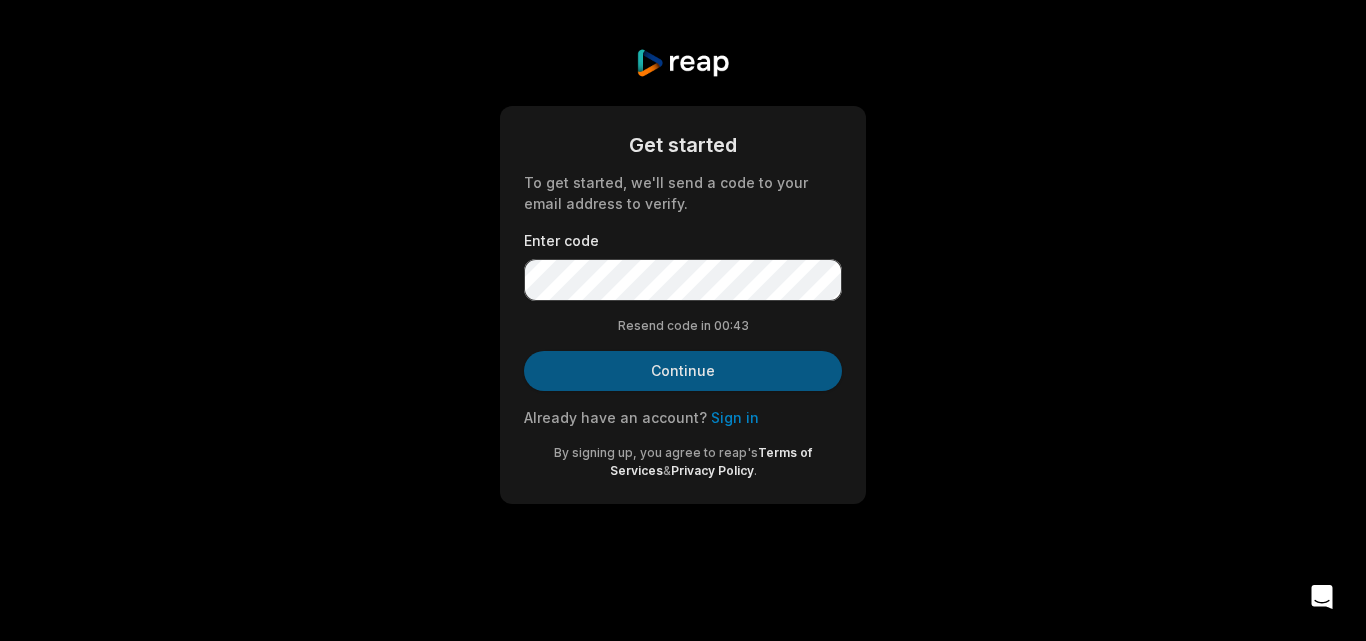 click on "Continue" at bounding box center (683, 371) 